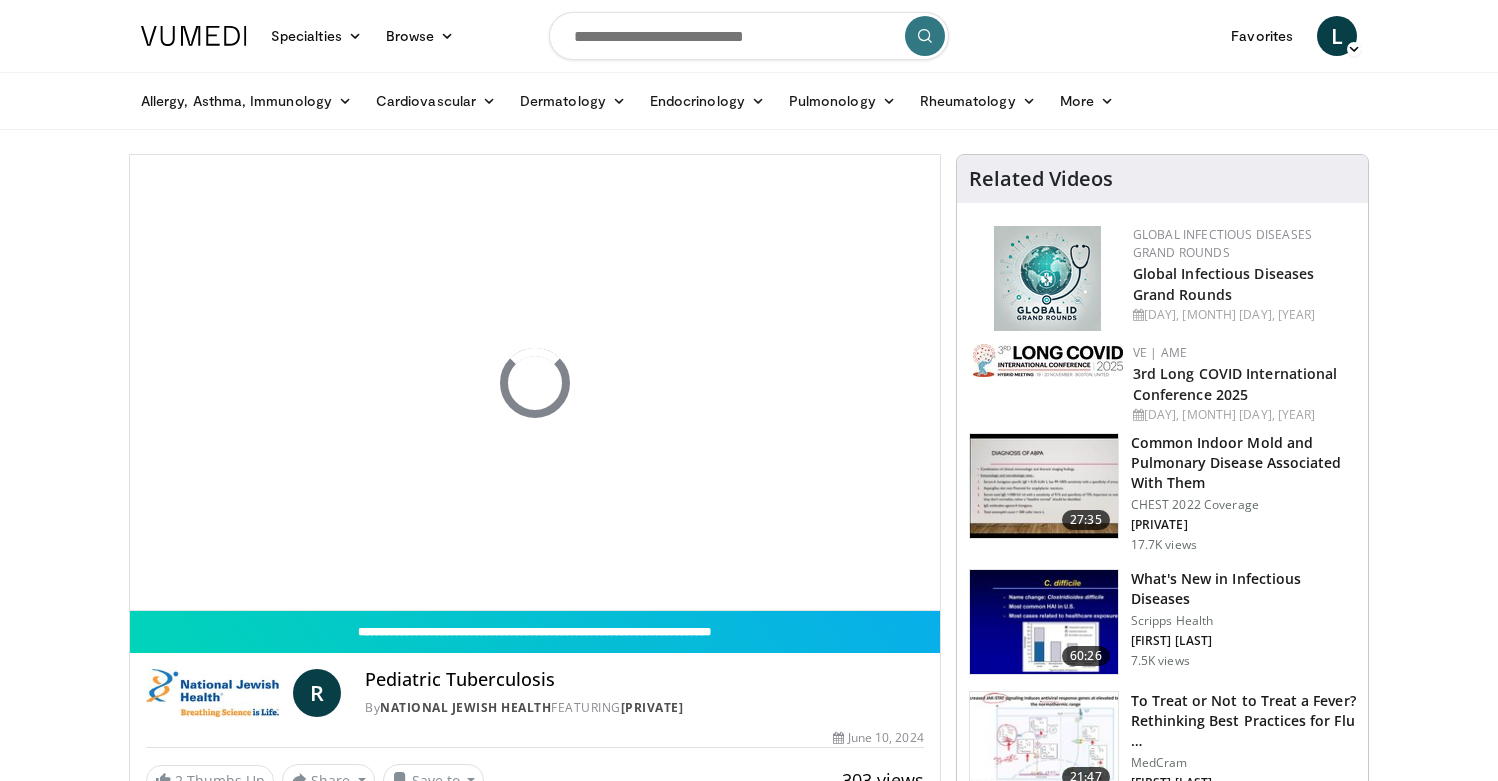 scroll, scrollTop: 0, scrollLeft: 0, axis: both 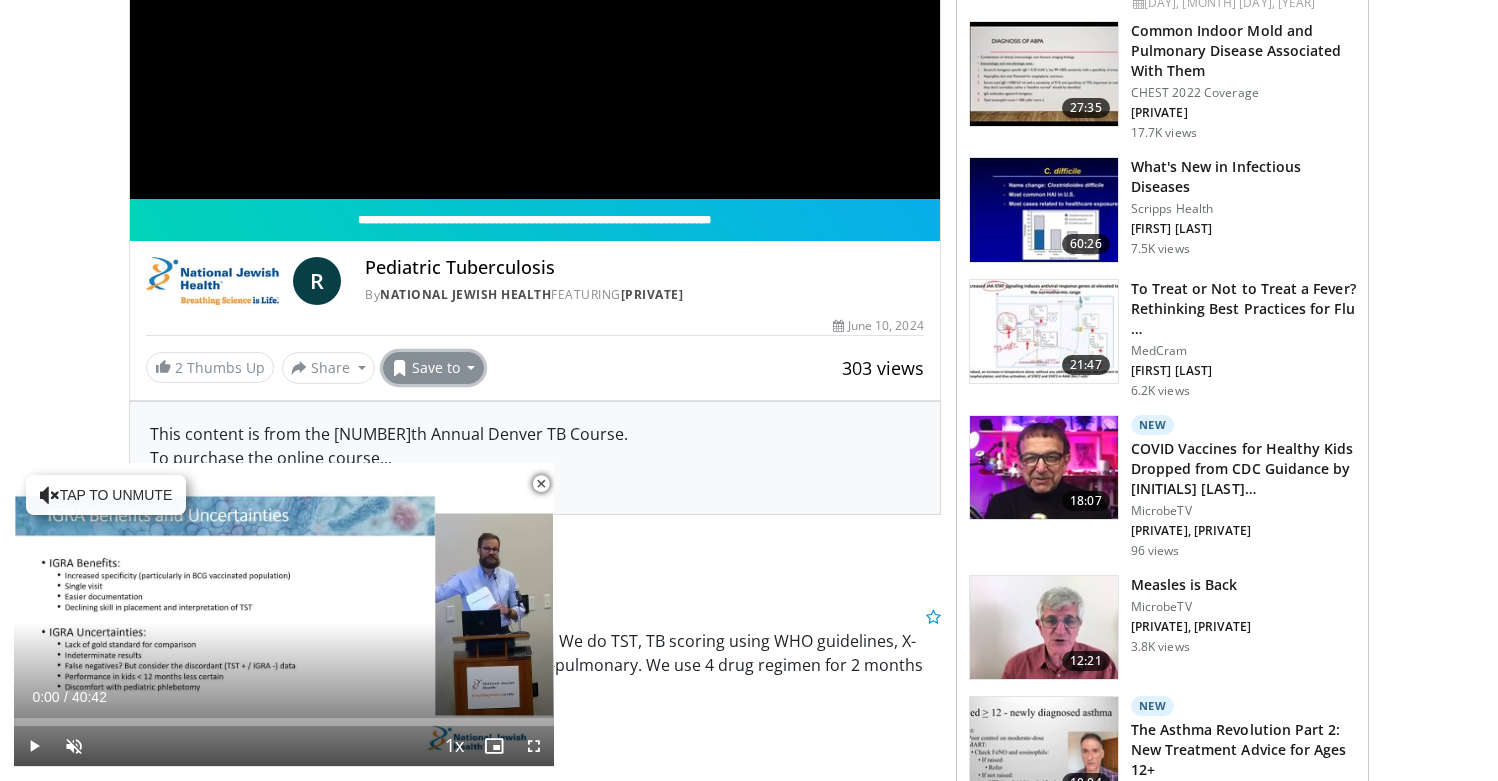 click on "Save to" at bounding box center [434, 368] 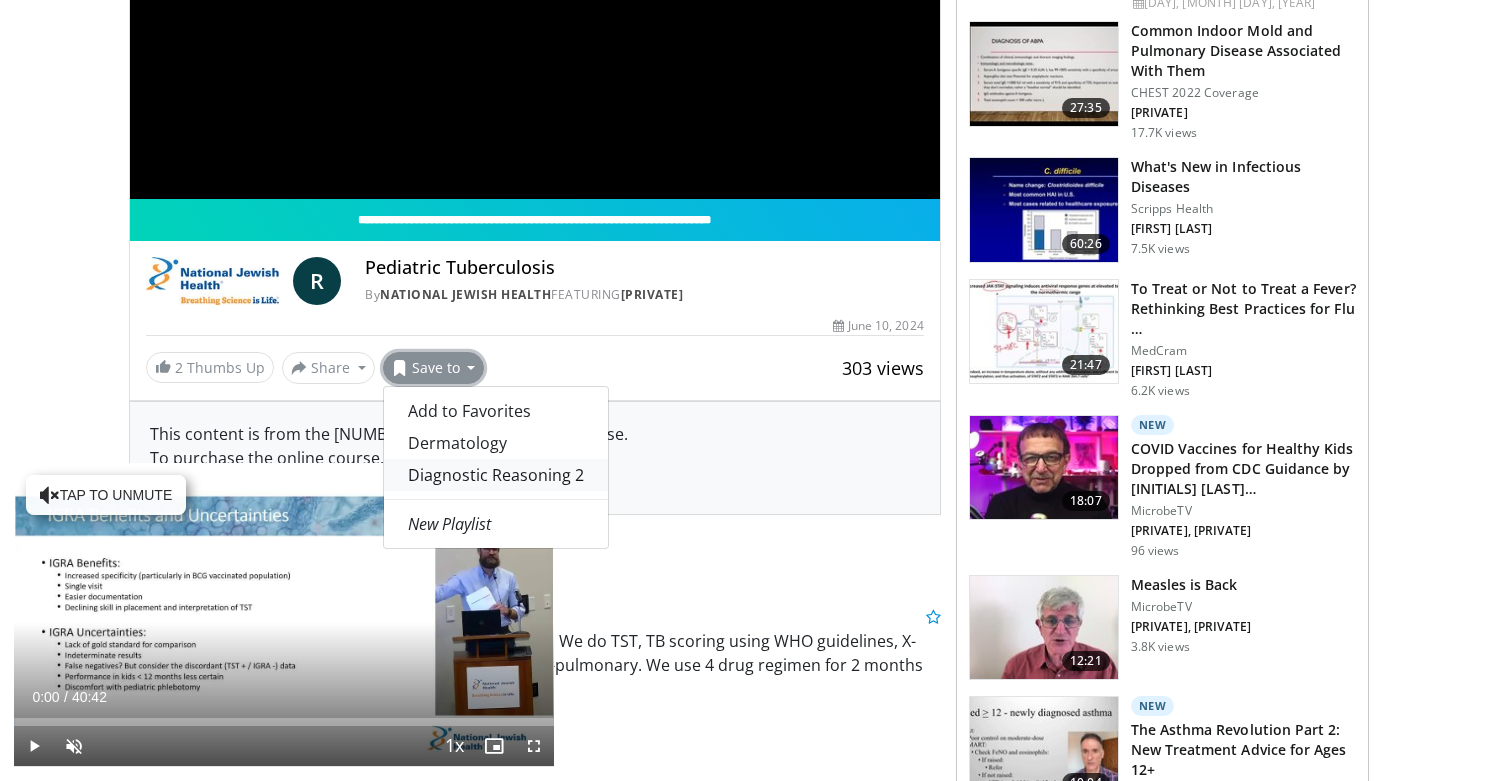 click on "Diagnostic Reasoning 2" at bounding box center [496, 475] 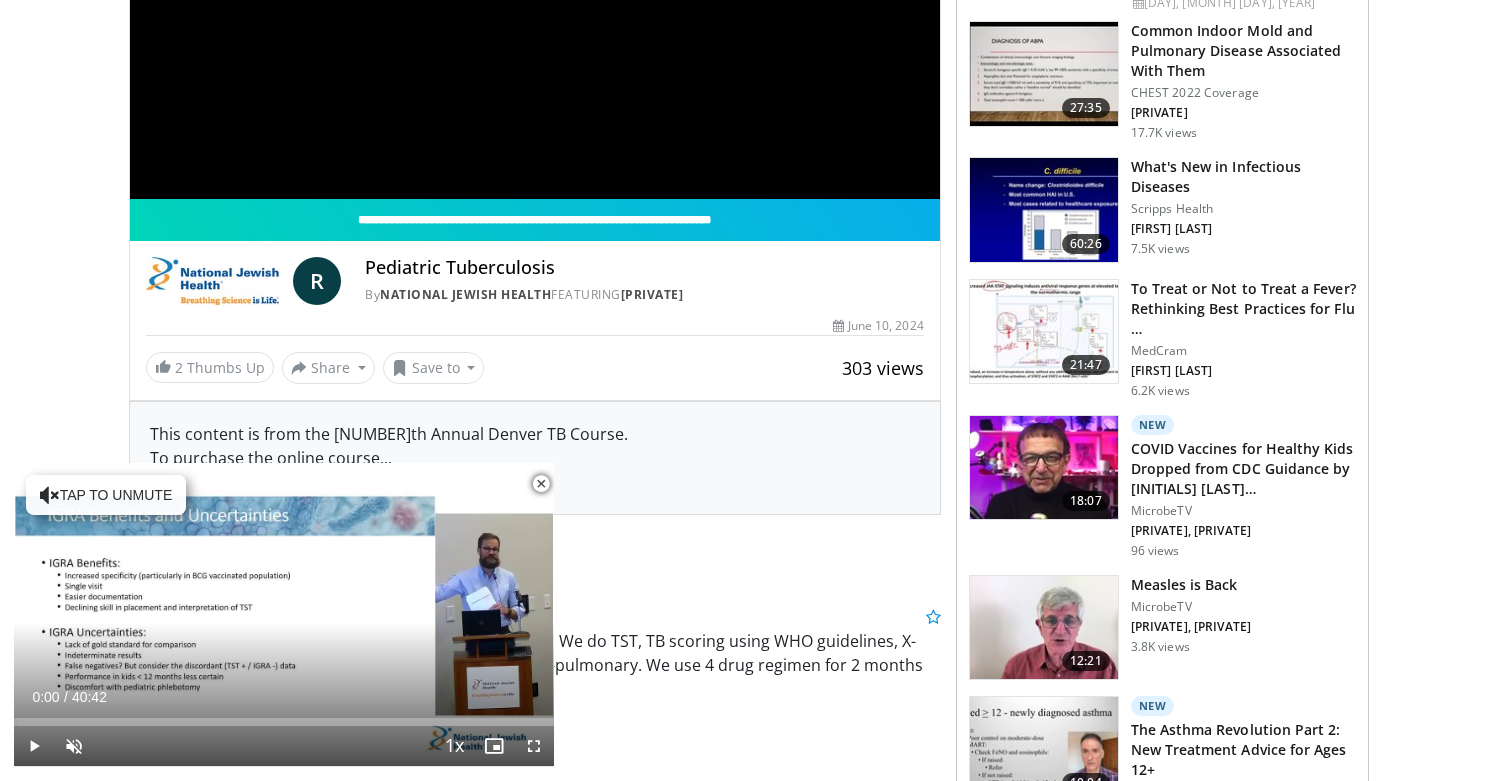 scroll, scrollTop: 412, scrollLeft: 0, axis: vertical 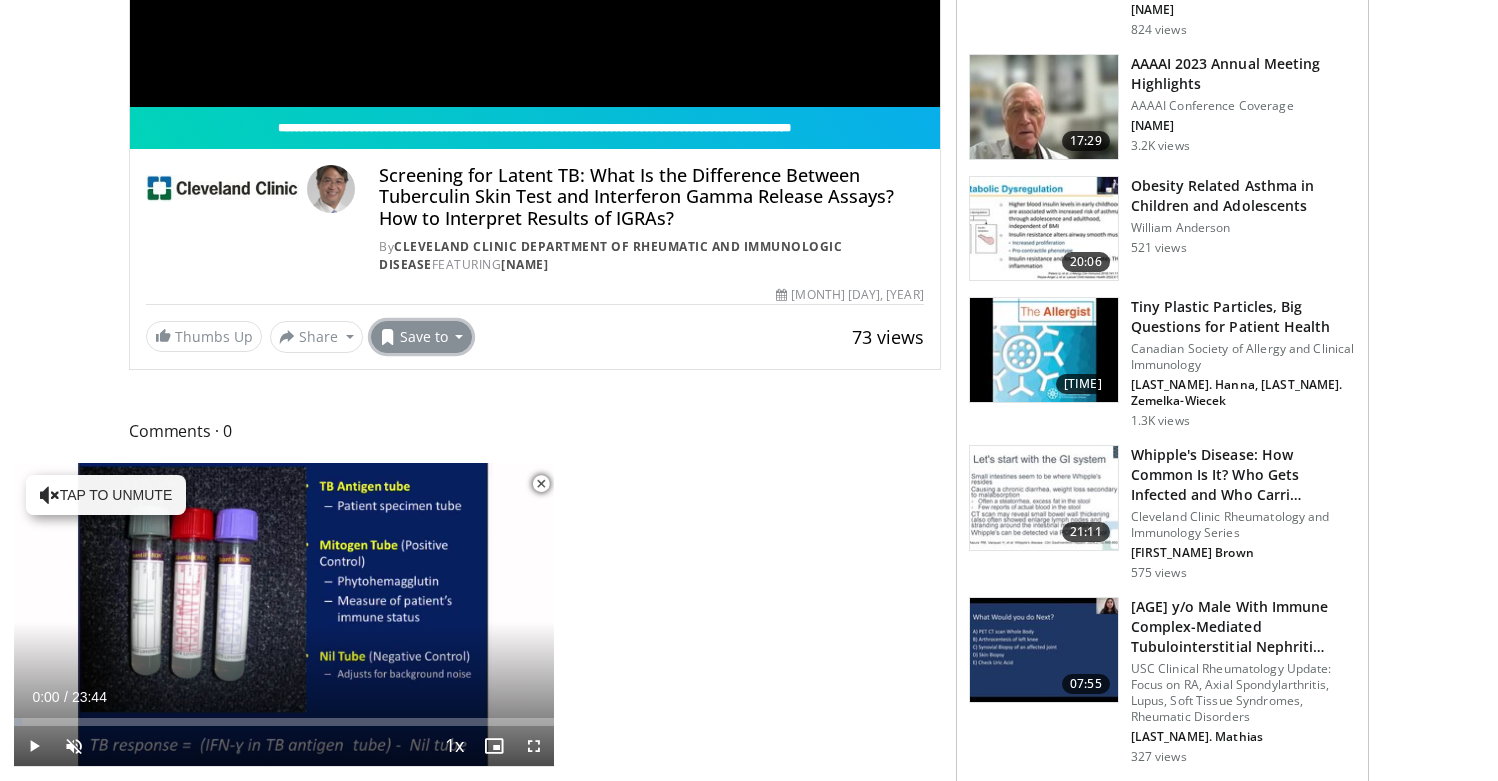 click on "Save to" at bounding box center (422, 337) 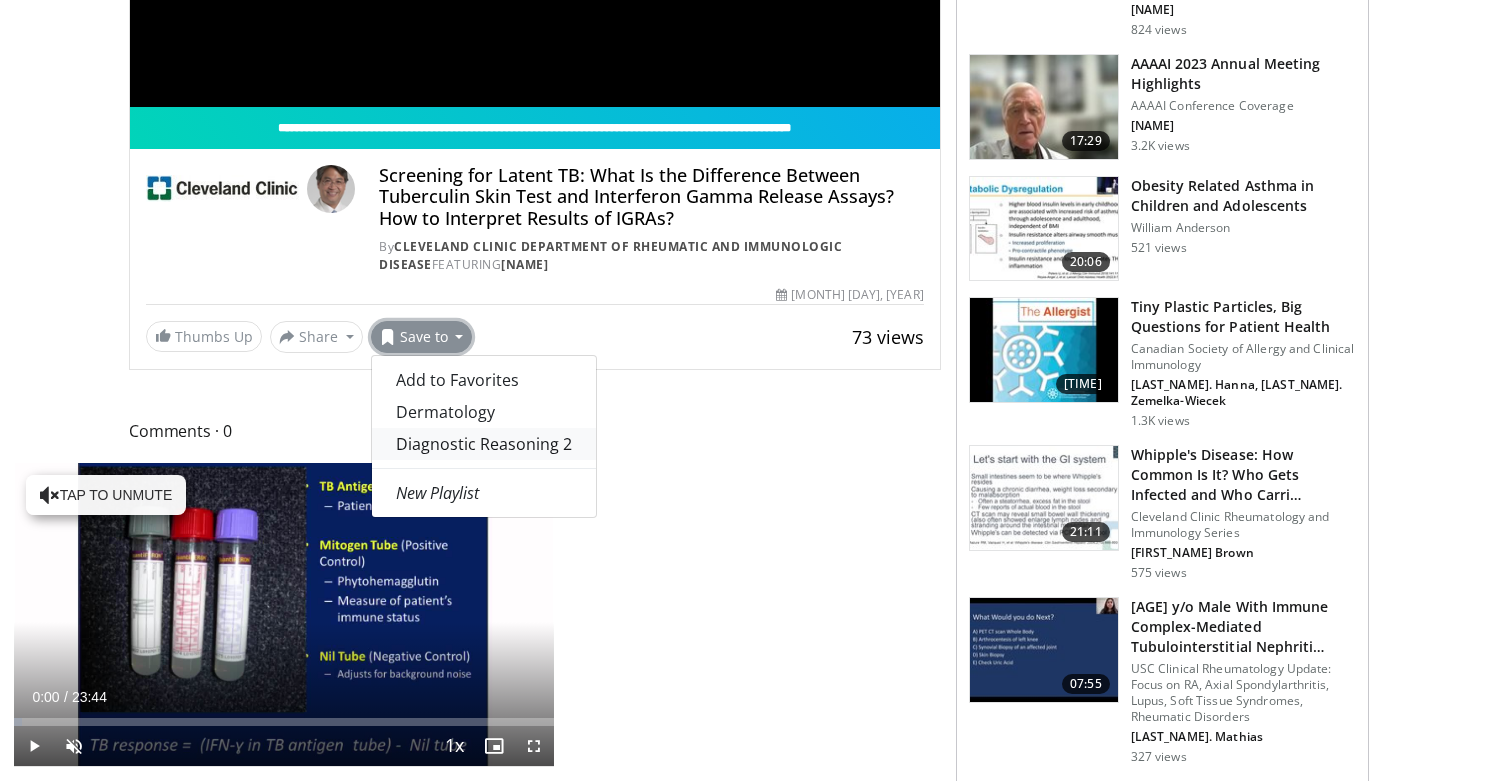 click on "Diagnostic Reasoning 2" at bounding box center [484, 444] 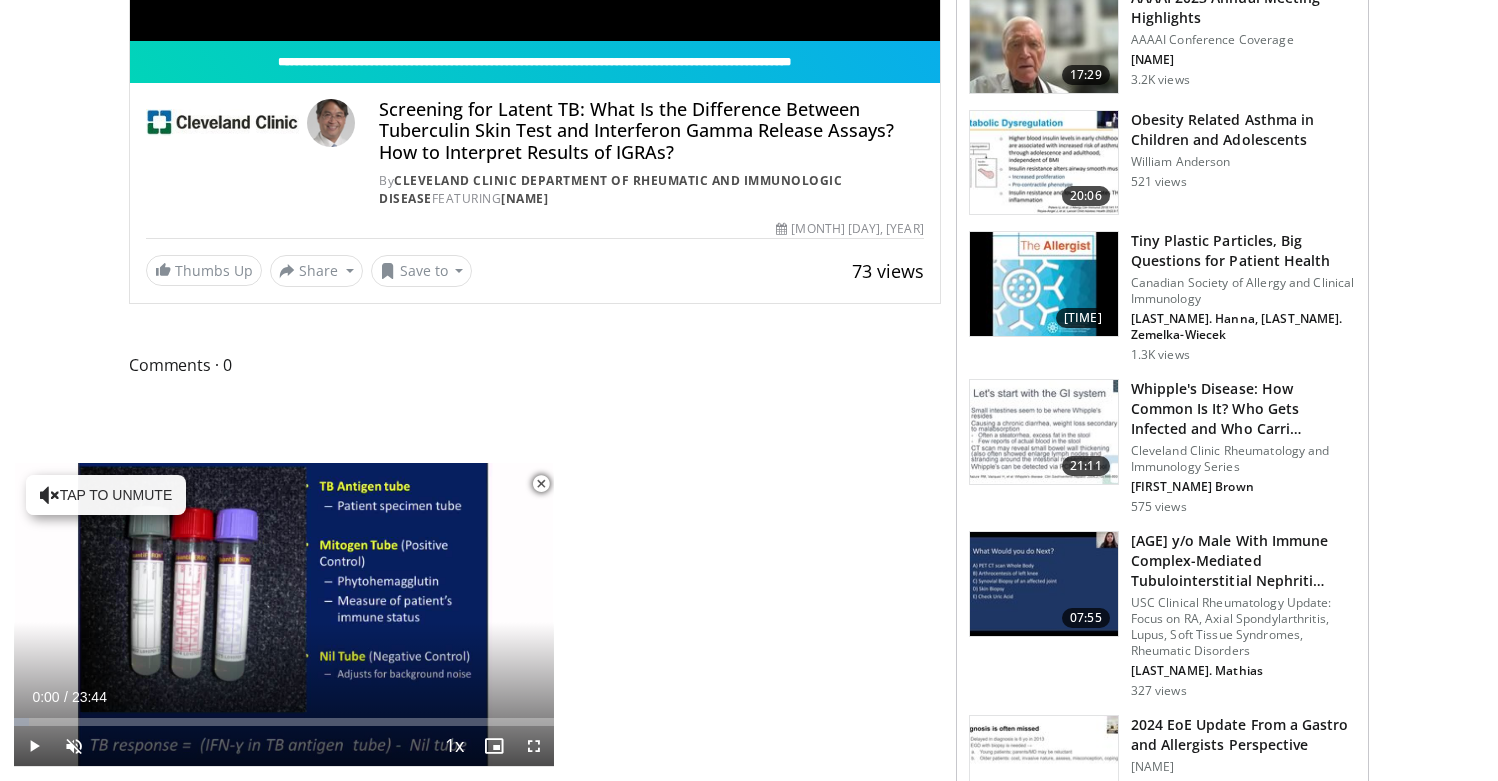 scroll, scrollTop: 504, scrollLeft: 0, axis: vertical 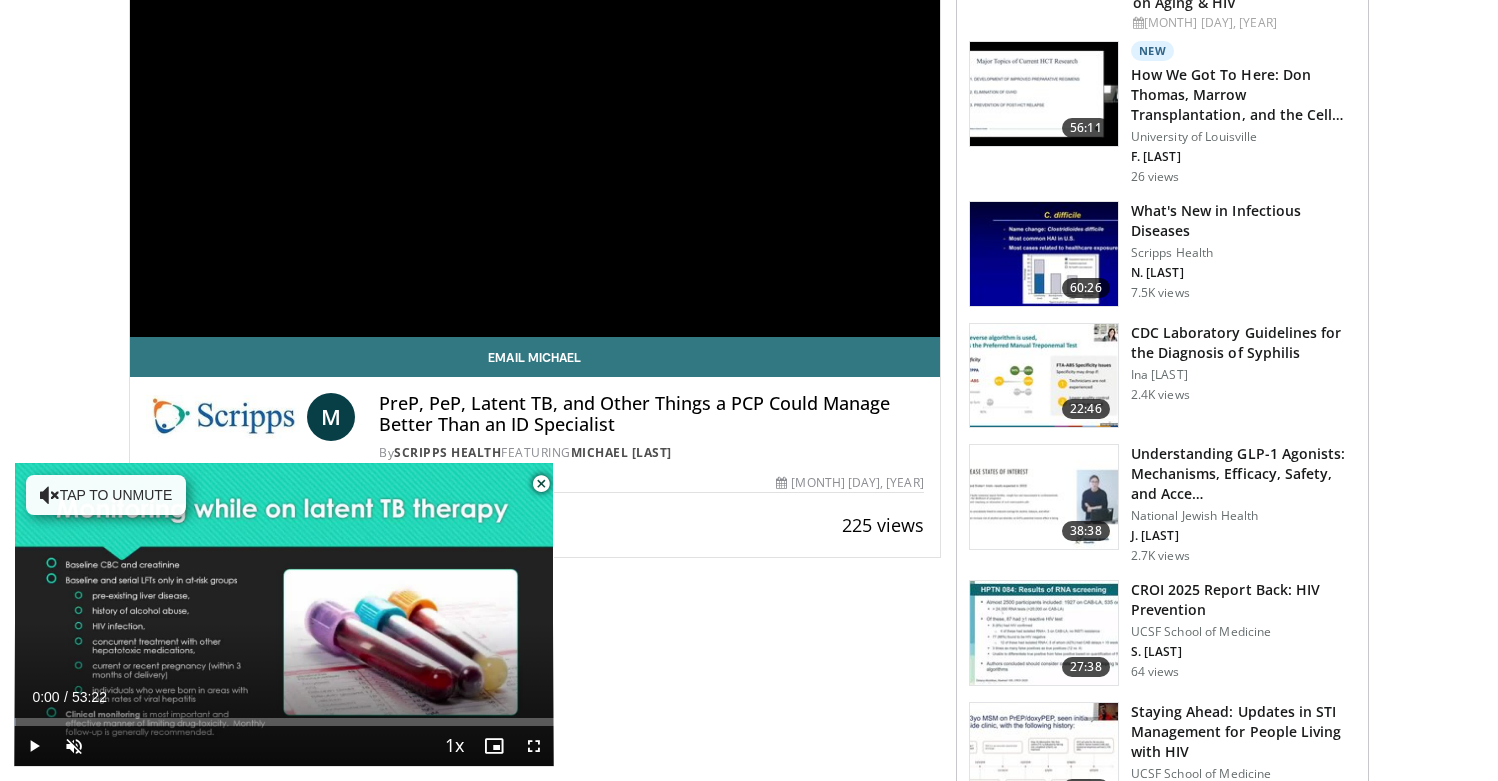 click at bounding box center (541, 484) 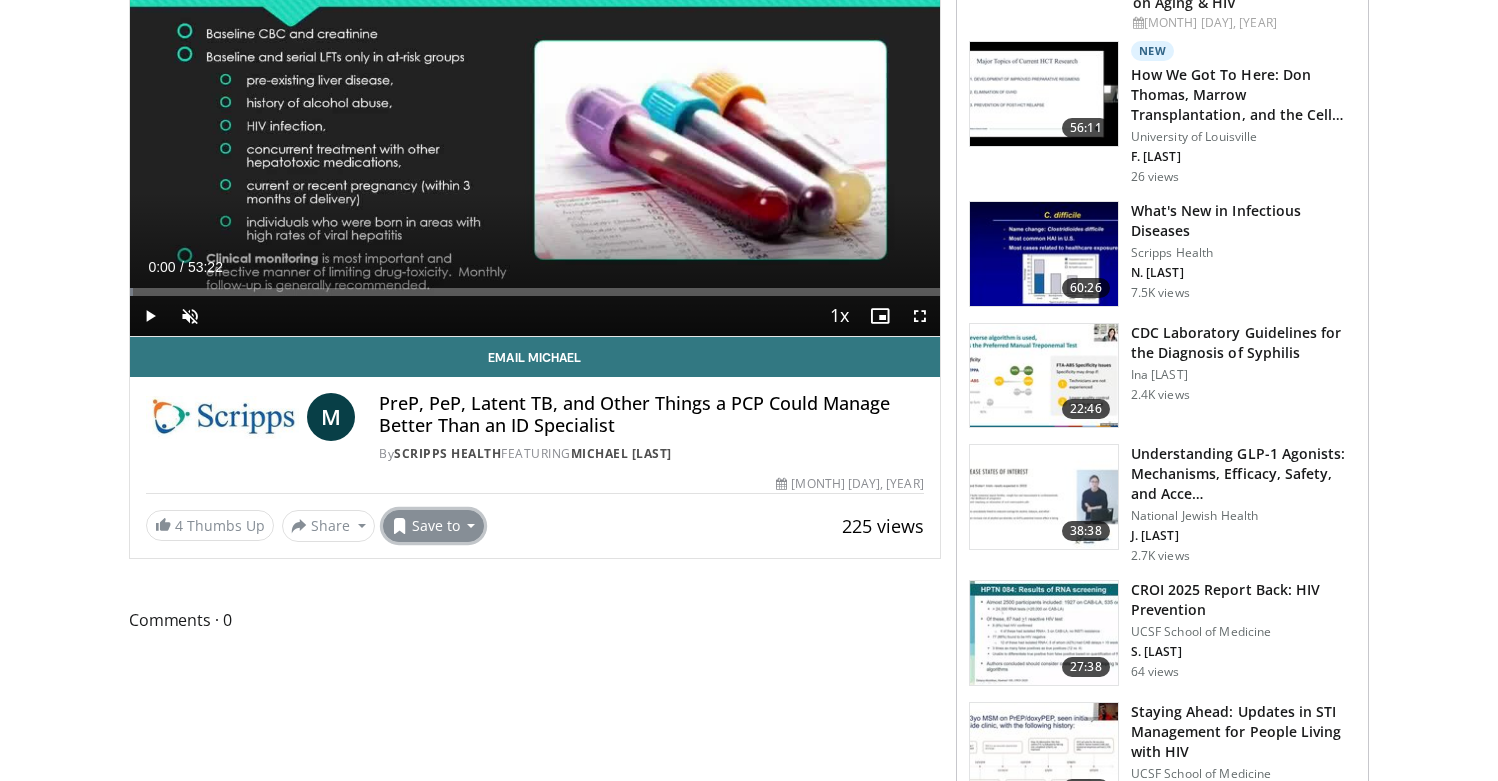 click on "Save to" at bounding box center (434, 526) 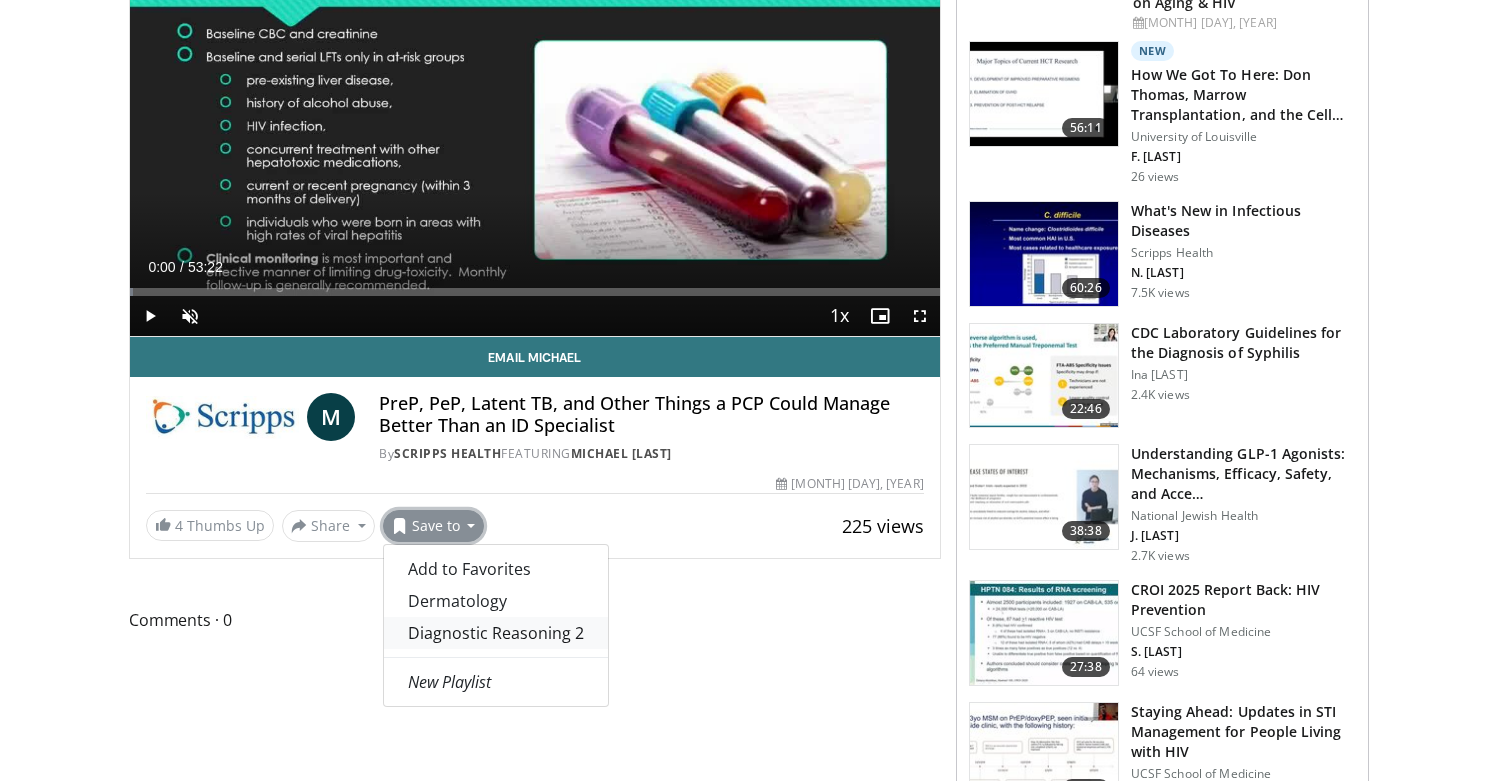 click on "Diagnostic Reasoning 2" at bounding box center [496, 633] 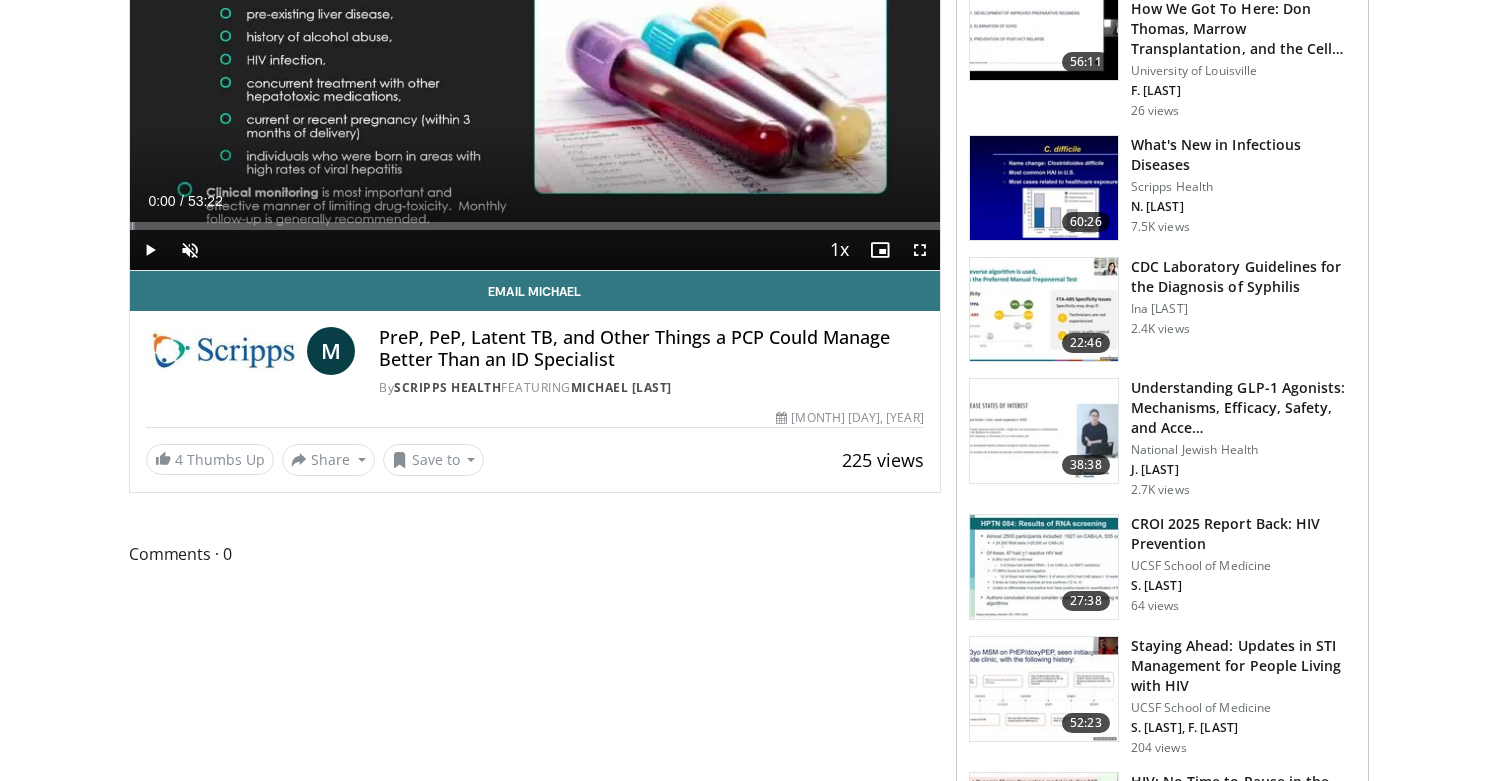 scroll, scrollTop: 274, scrollLeft: 0, axis: vertical 